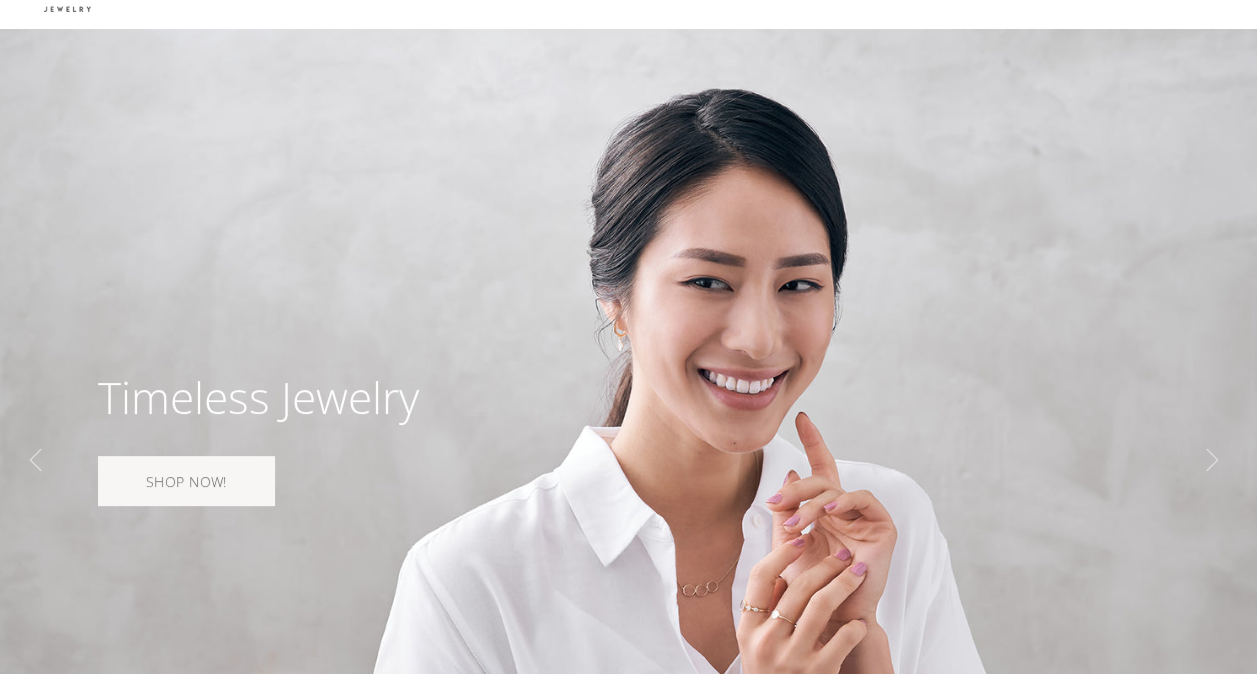 scroll, scrollTop: 0, scrollLeft: 0, axis: both 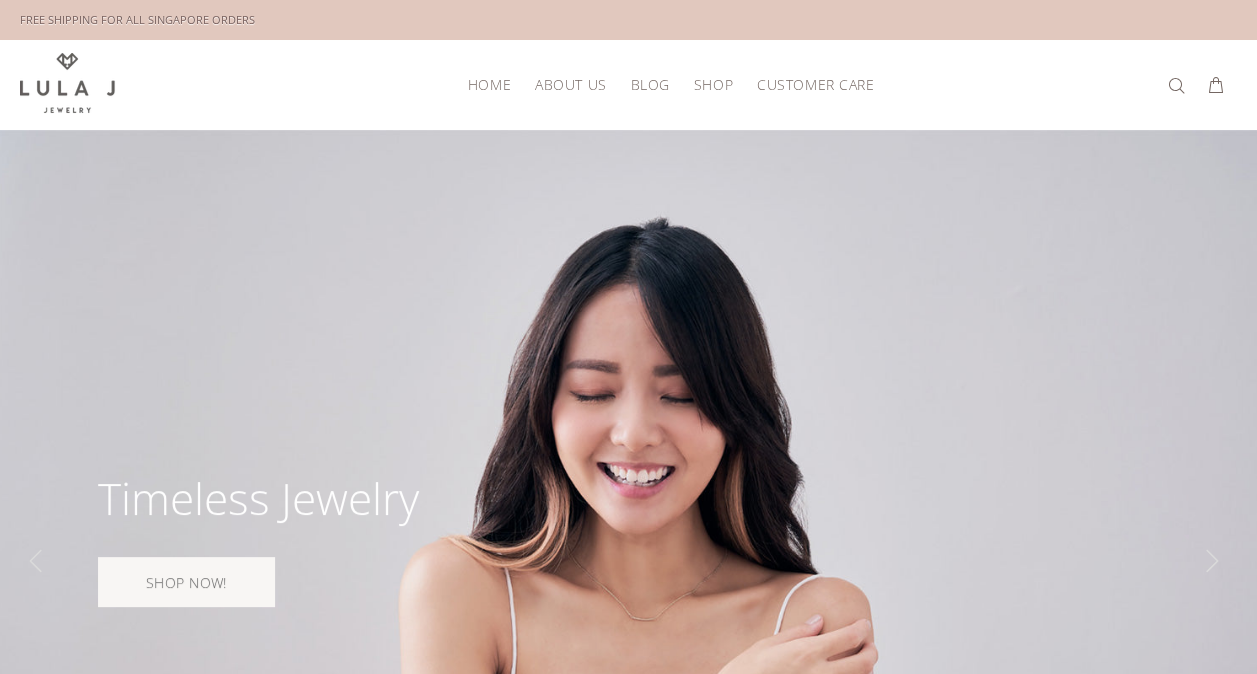 click on "HOME" at bounding box center [489, 84] 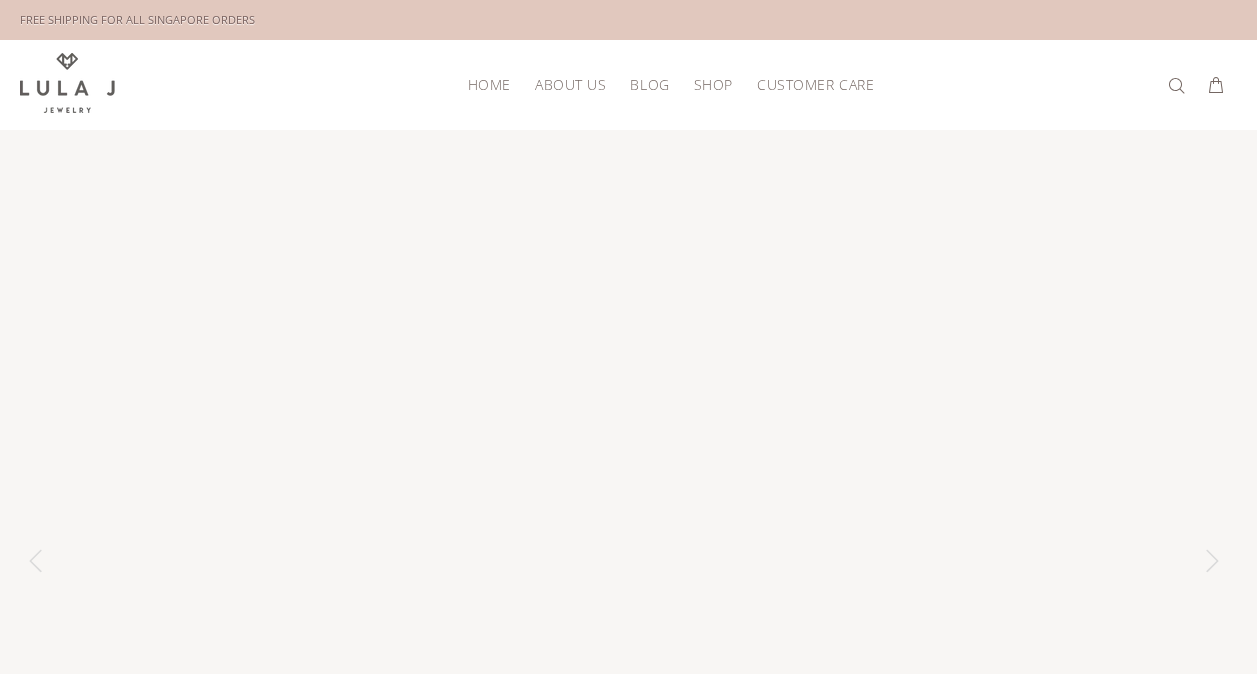 scroll, scrollTop: 0, scrollLeft: 0, axis: both 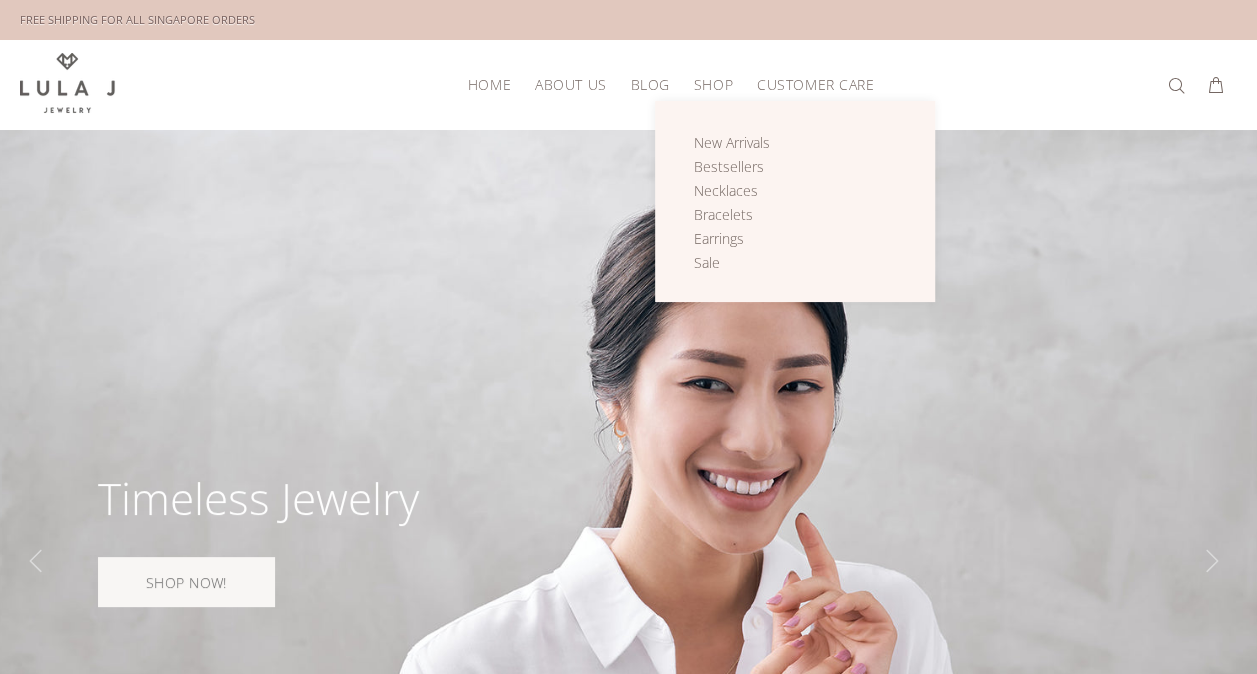 click on "Shop" at bounding box center (713, 84) 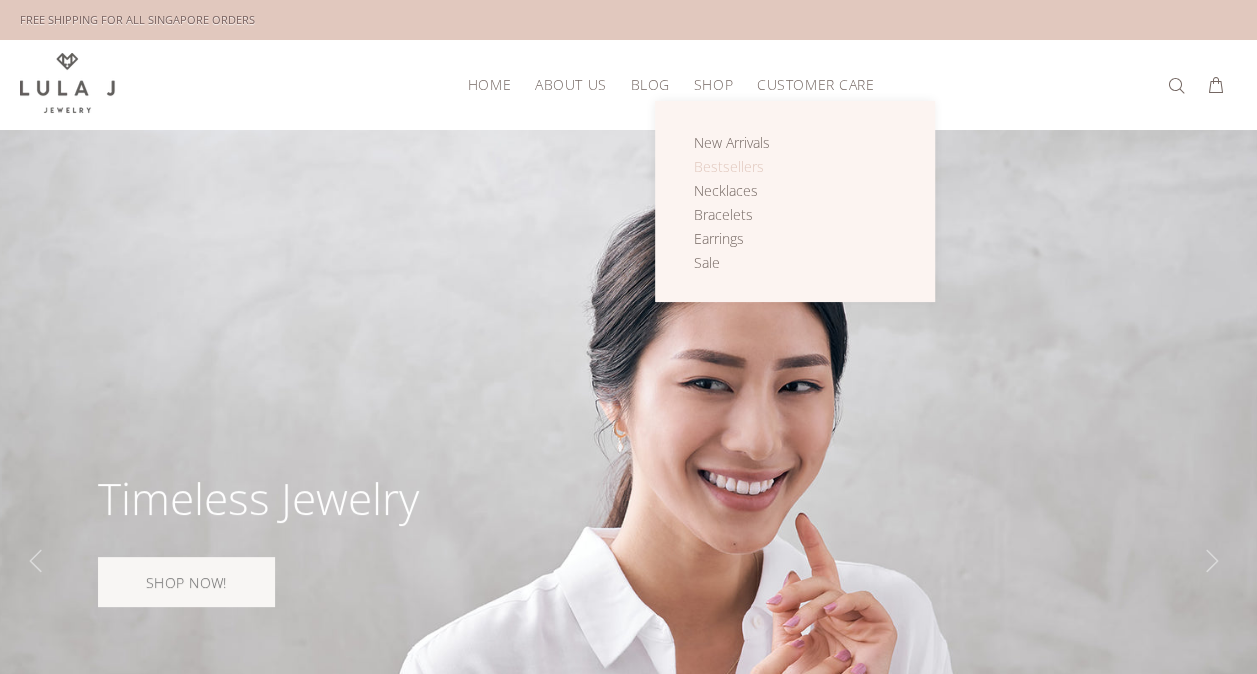click on "Bestsellers" at bounding box center [729, 166] 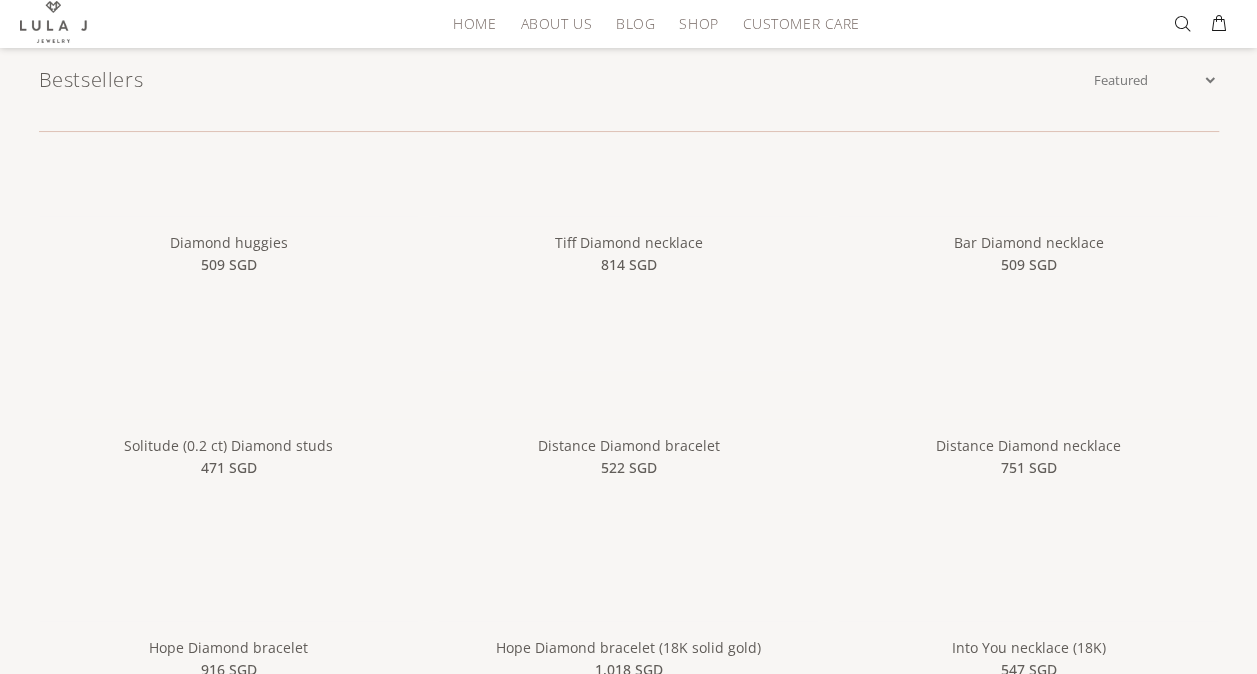 scroll, scrollTop: 0, scrollLeft: 0, axis: both 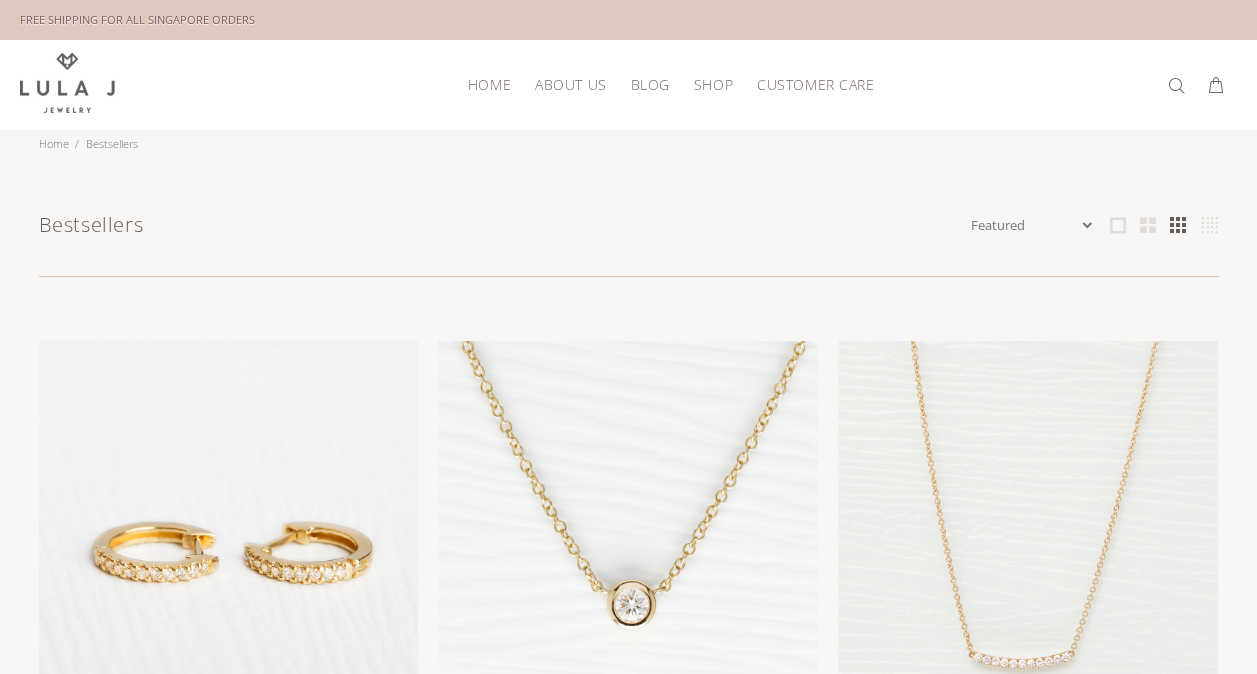 click on "HOME" at bounding box center (489, 84) 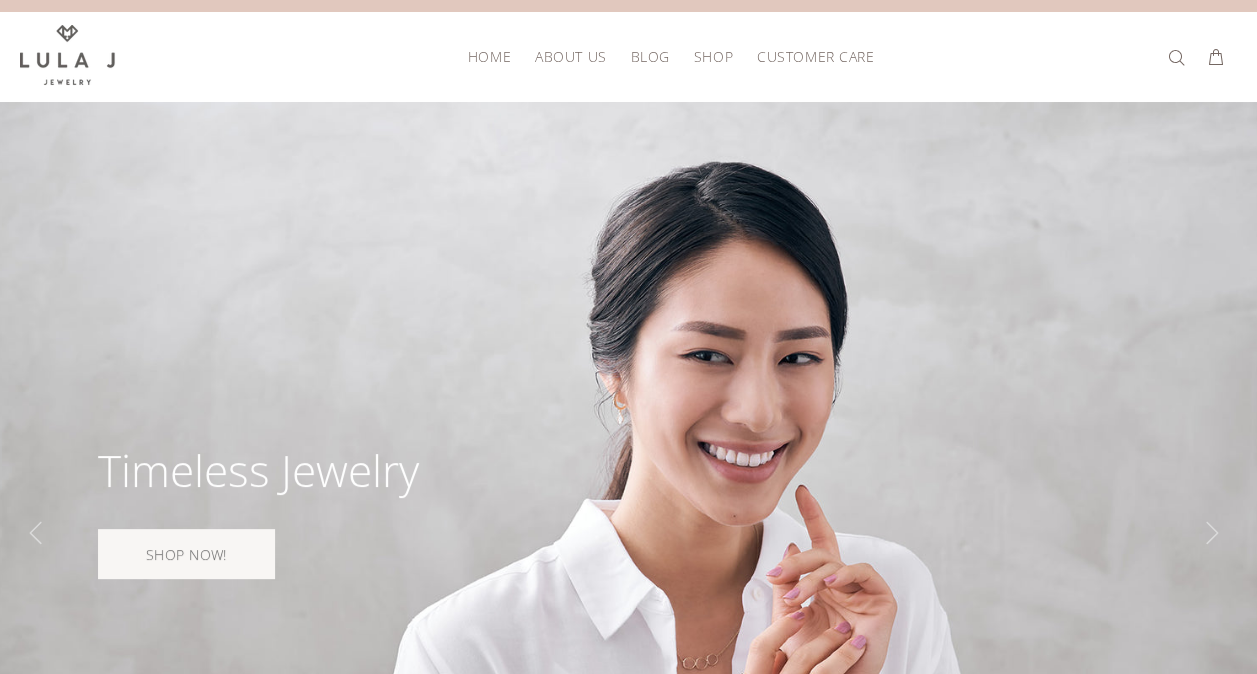 scroll, scrollTop: 0, scrollLeft: 0, axis: both 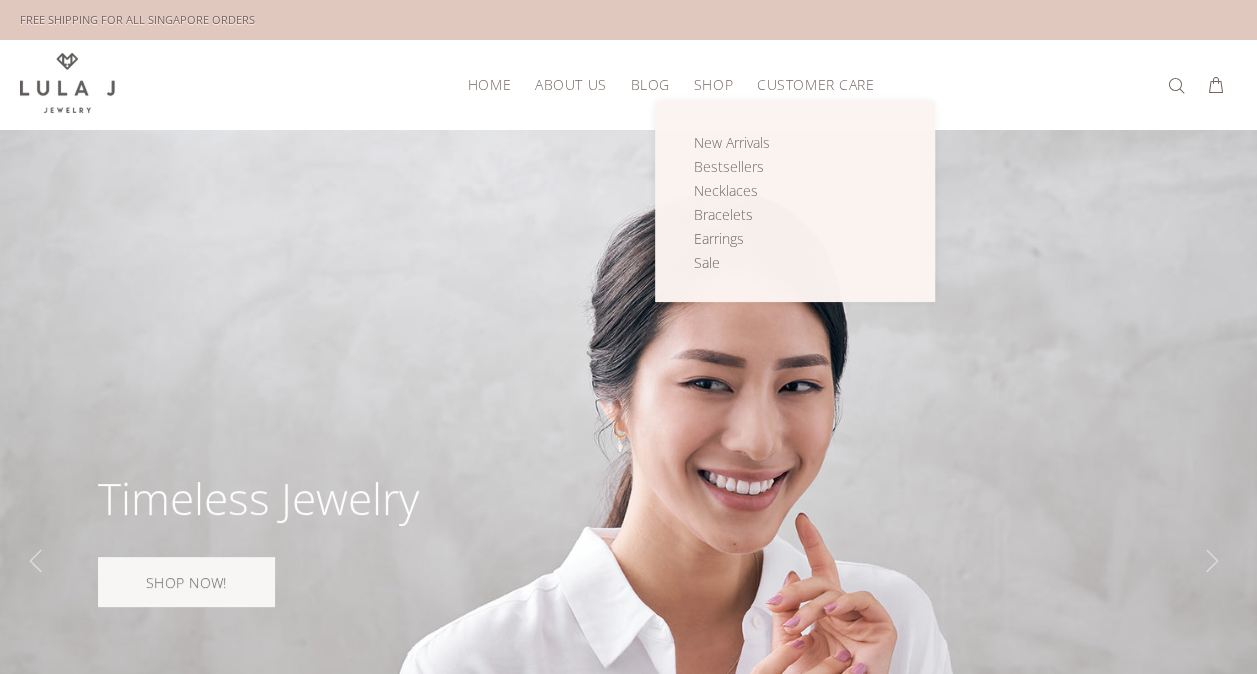 click on "Shop" at bounding box center [713, 84] 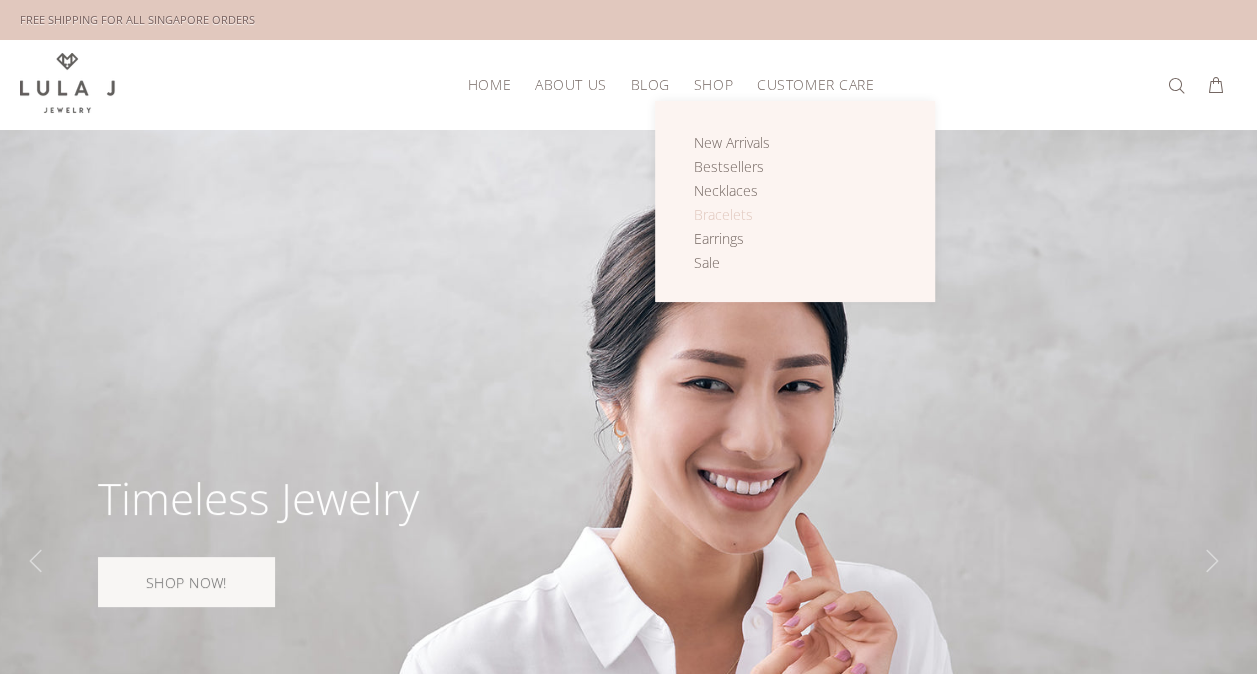 click on "Bracelets" at bounding box center (723, 214) 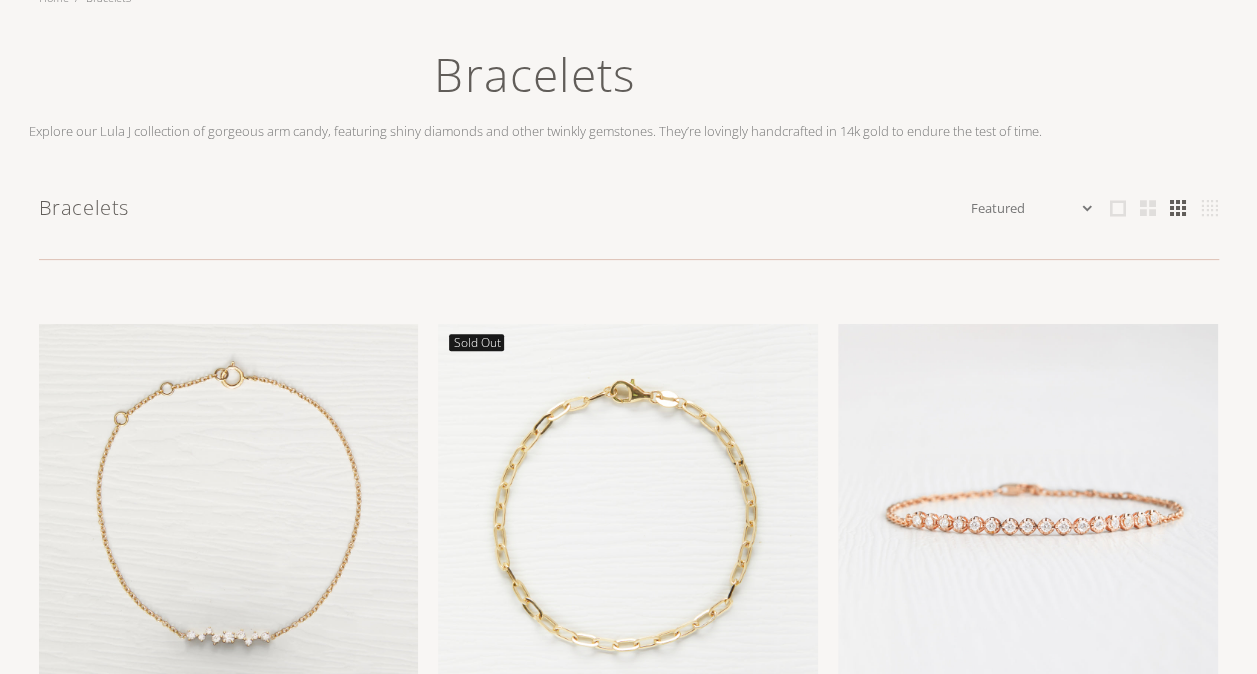 scroll, scrollTop: 0, scrollLeft: 0, axis: both 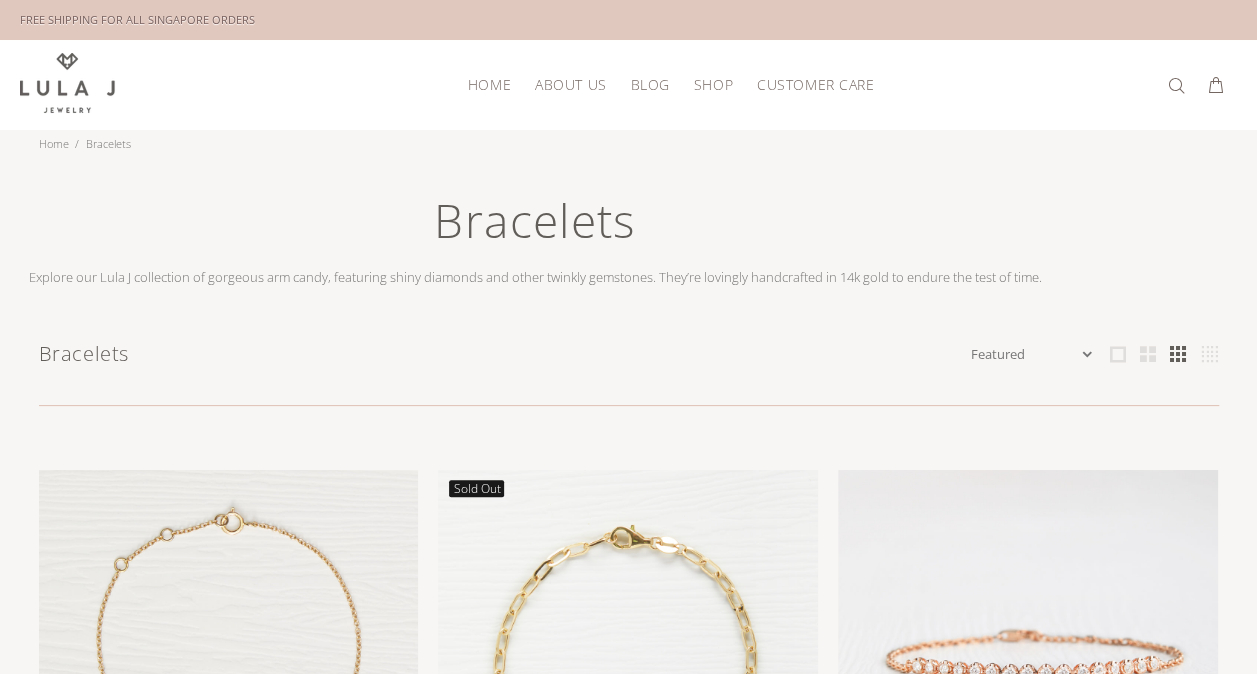 click on "HOME" at bounding box center [489, 84] 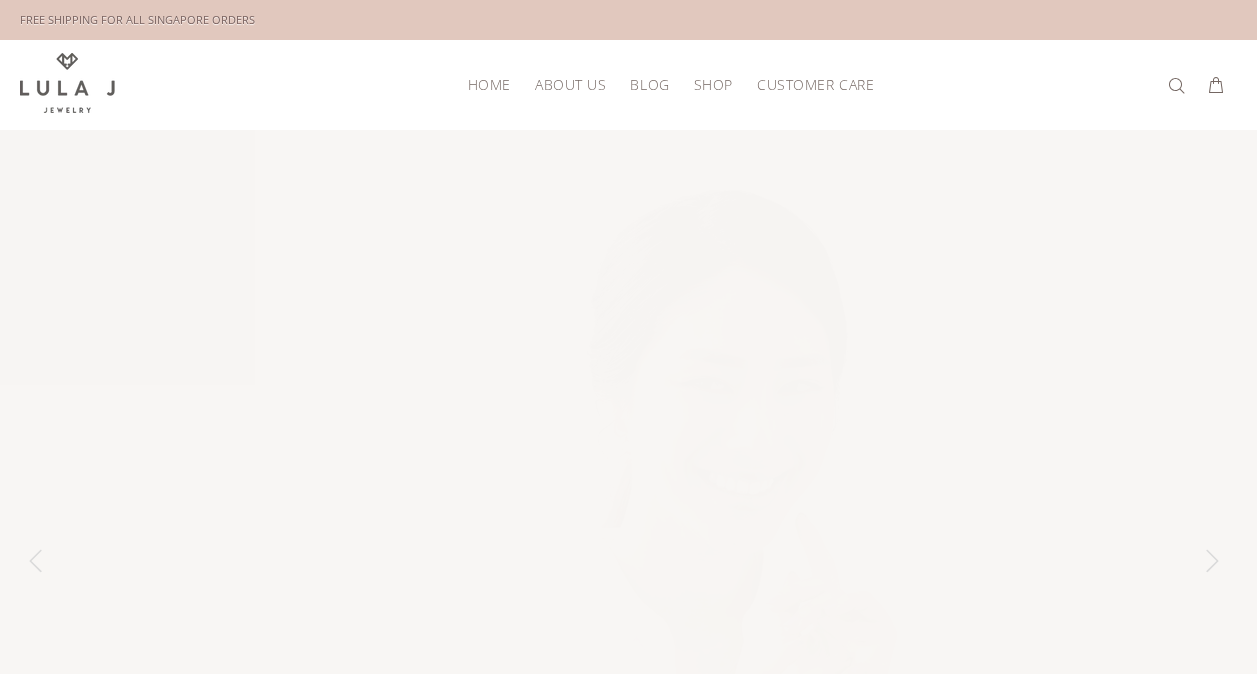 scroll, scrollTop: 0, scrollLeft: 0, axis: both 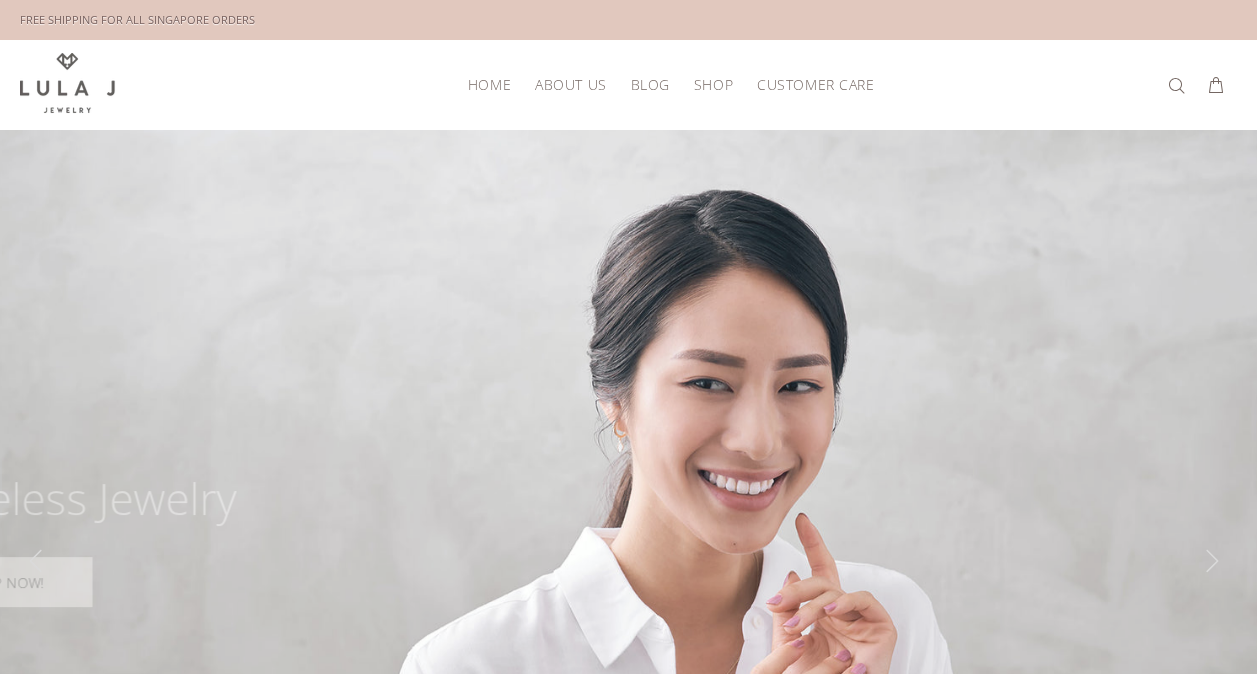 click on "About Us" at bounding box center [570, 84] 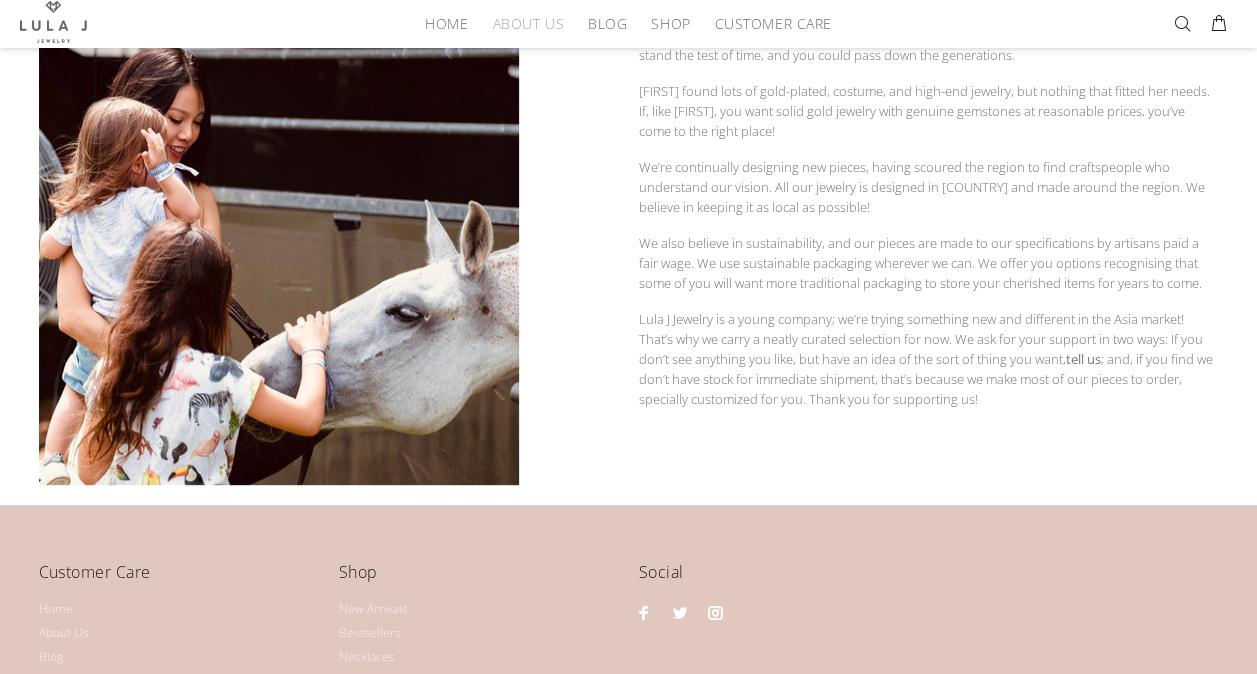 scroll, scrollTop: 0, scrollLeft: 0, axis: both 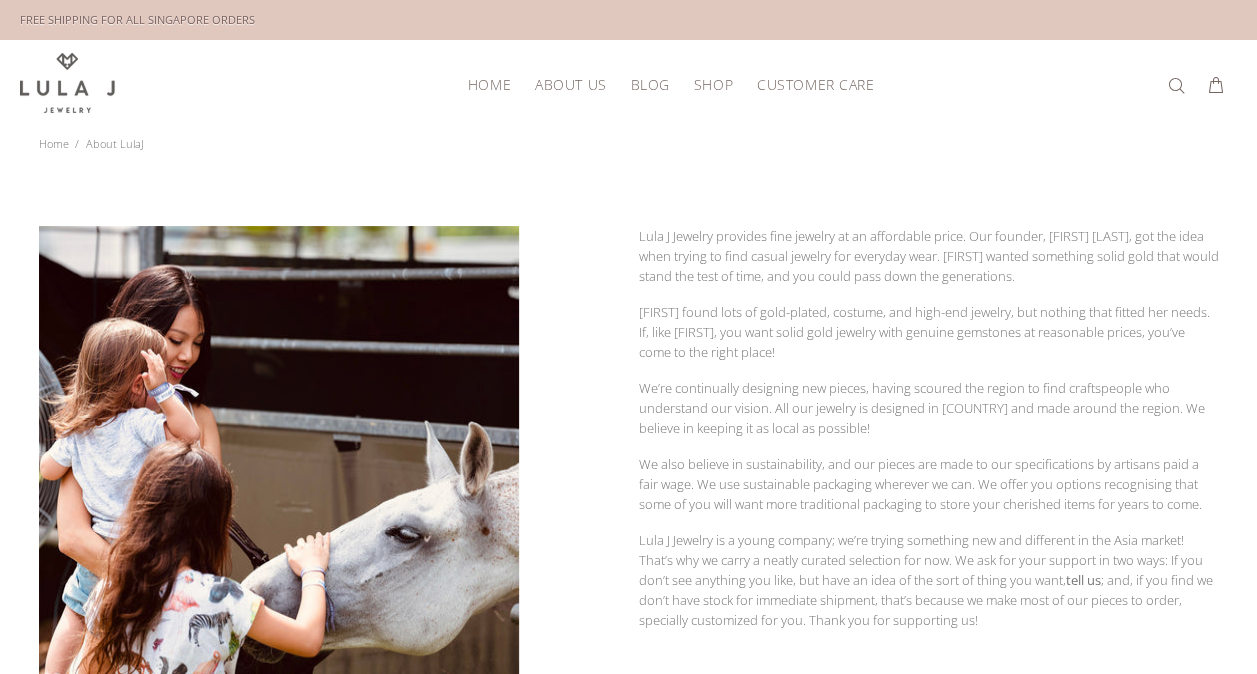 click on "HOME" at bounding box center [489, 84] 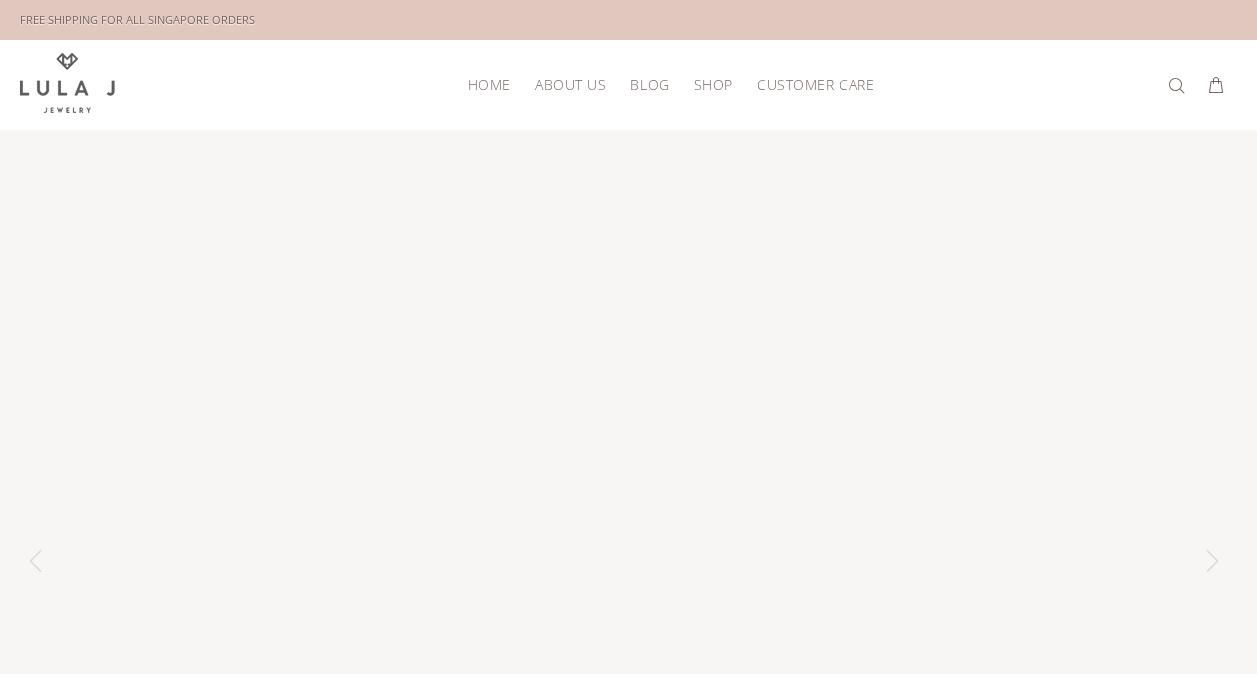 scroll, scrollTop: 0, scrollLeft: 0, axis: both 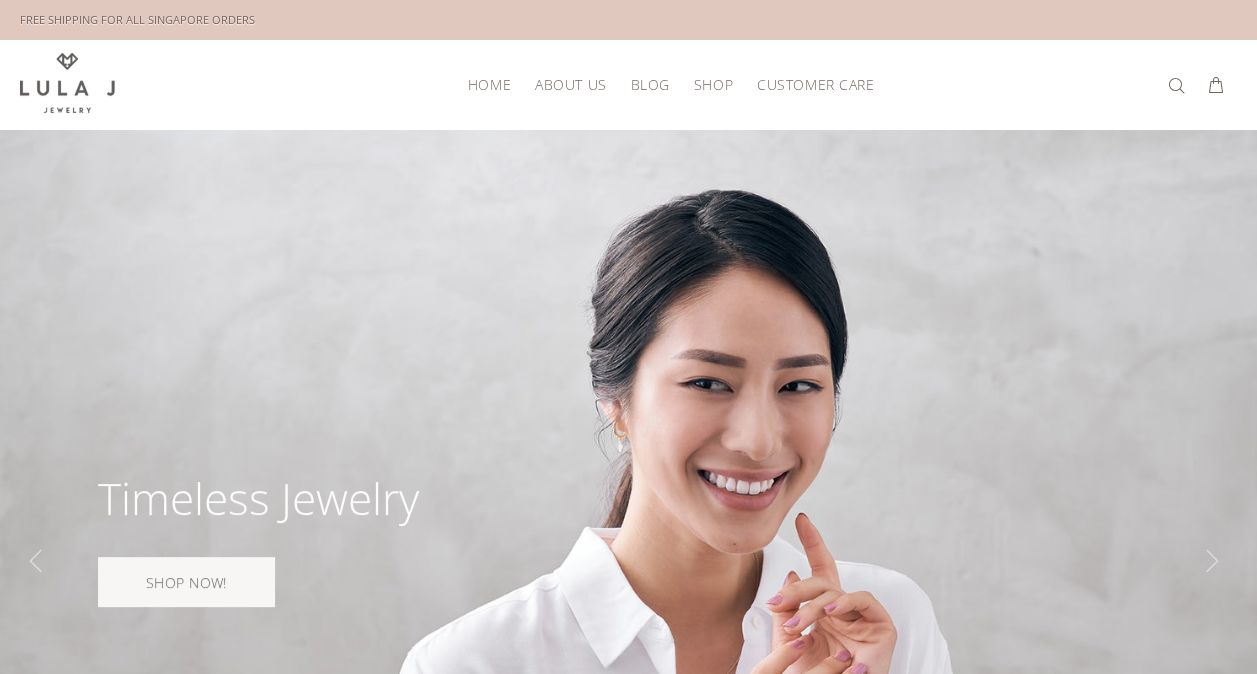 click on "HOME" at bounding box center [489, 84] 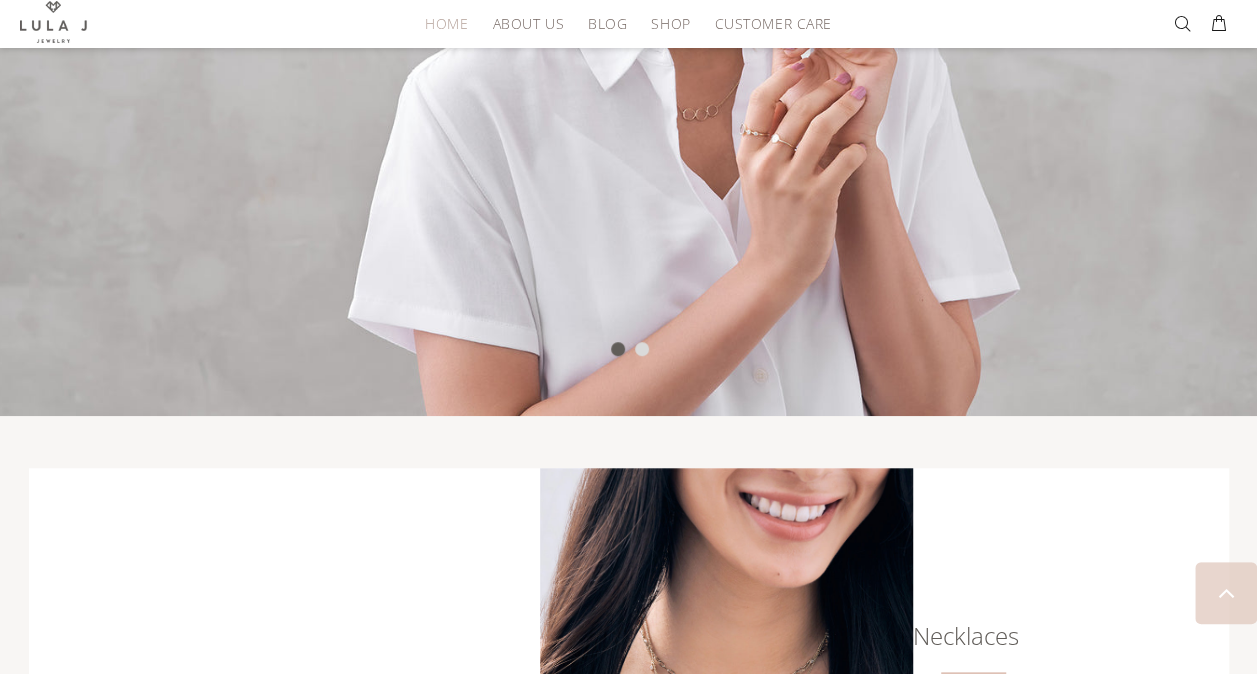 scroll, scrollTop: 0, scrollLeft: 0, axis: both 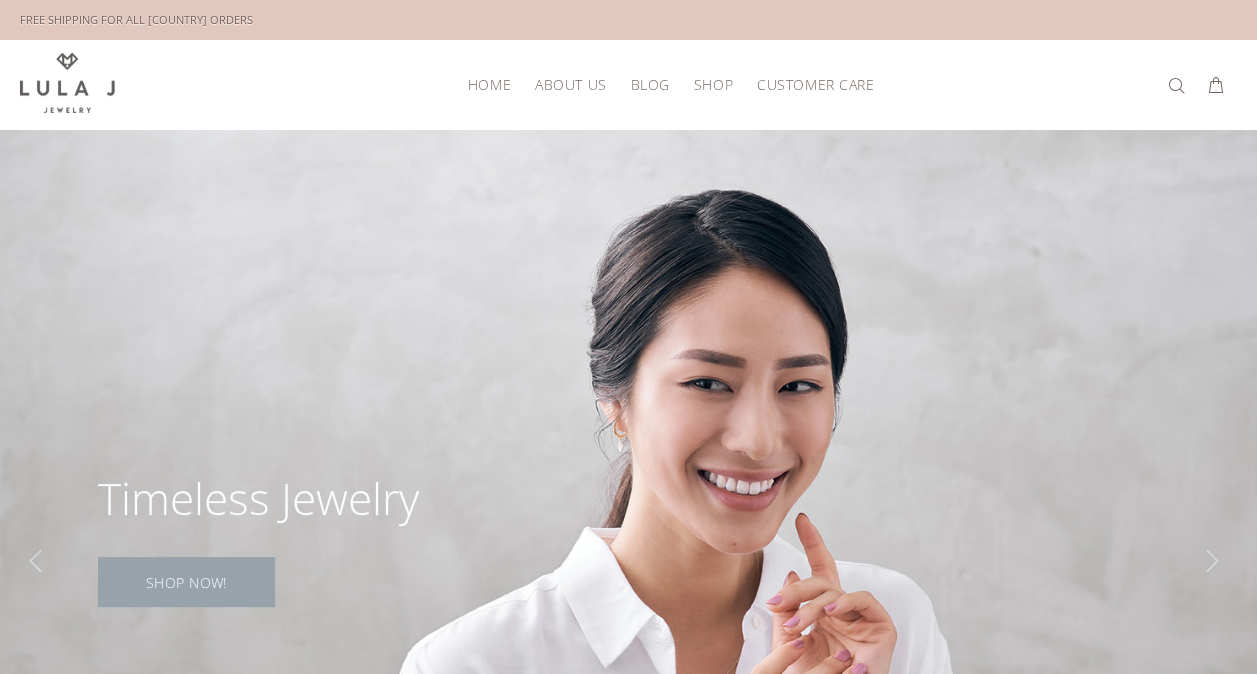 click on "SHOP NOW!" at bounding box center [186, 582] 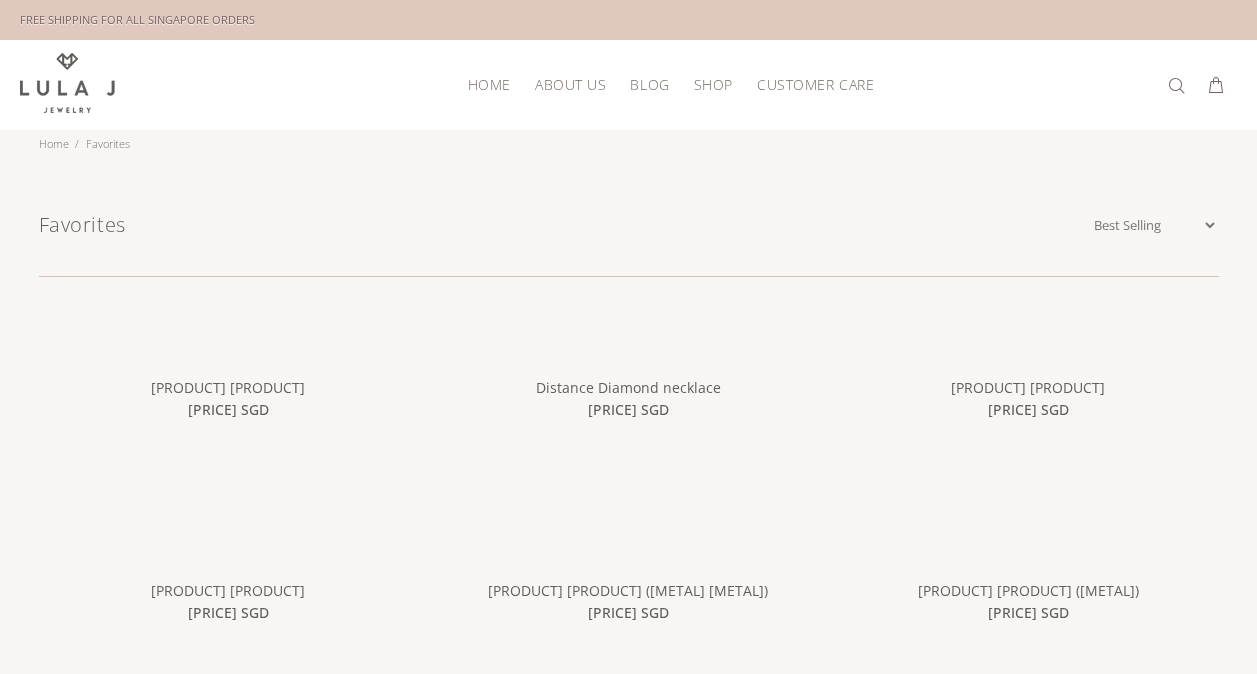 scroll, scrollTop: 0, scrollLeft: 0, axis: both 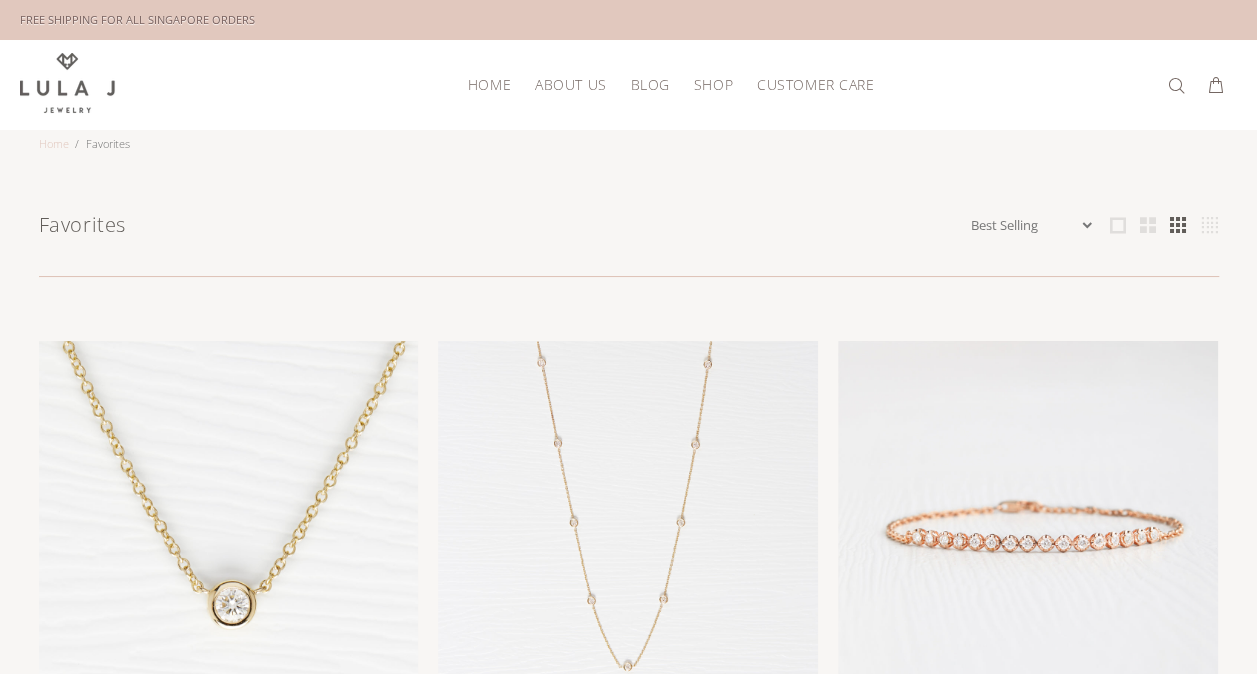 click on "Home" at bounding box center [54, 143] 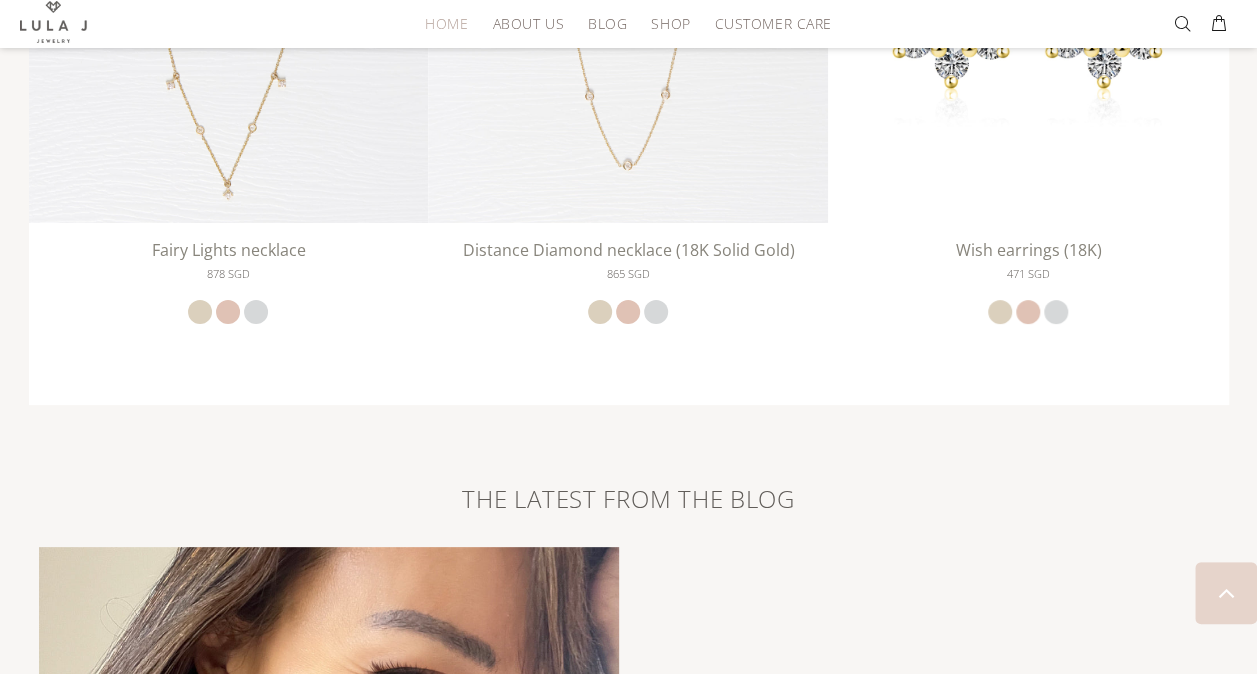 scroll, scrollTop: 4100, scrollLeft: 0, axis: vertical 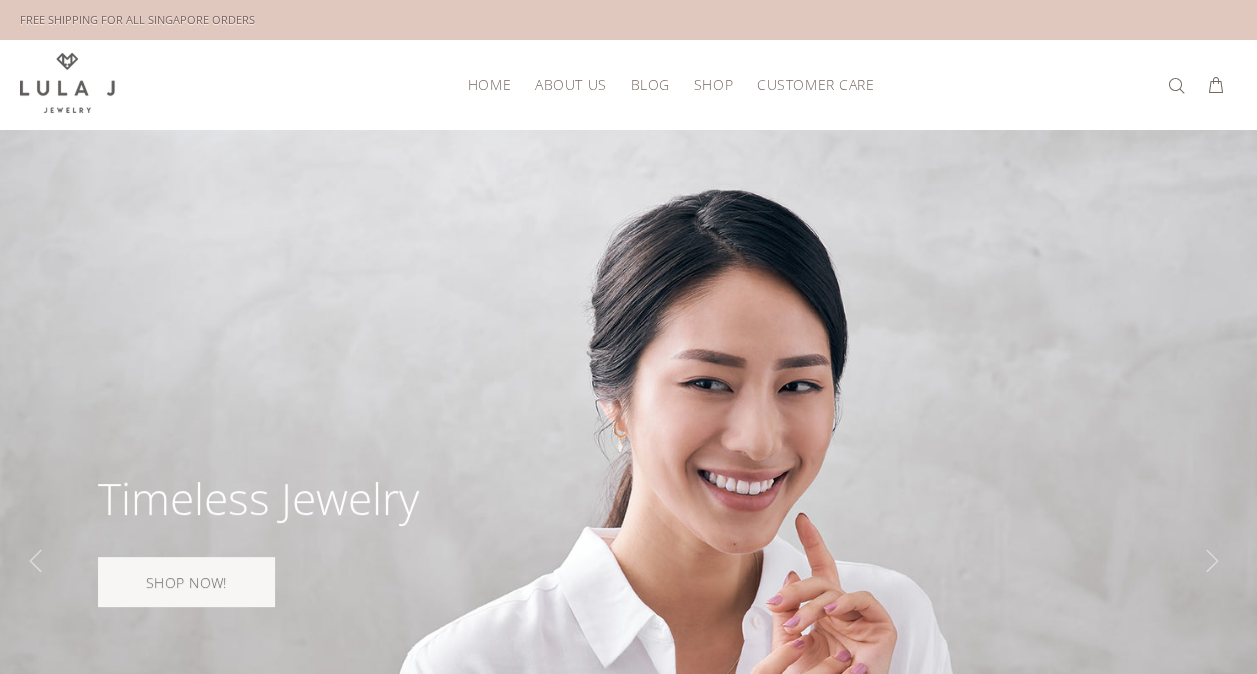click on "HOME" at bounding box center [489, 84] 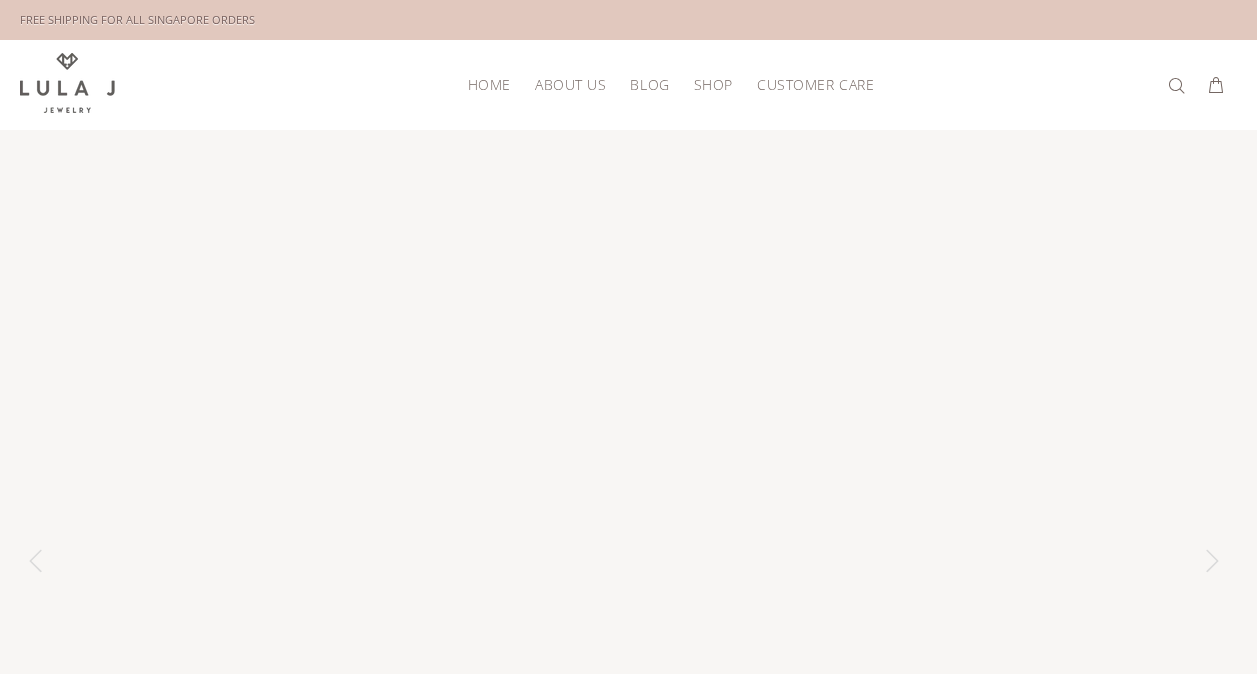 scroll, scrollTop: 0, scrollLeft: 0, axis: both 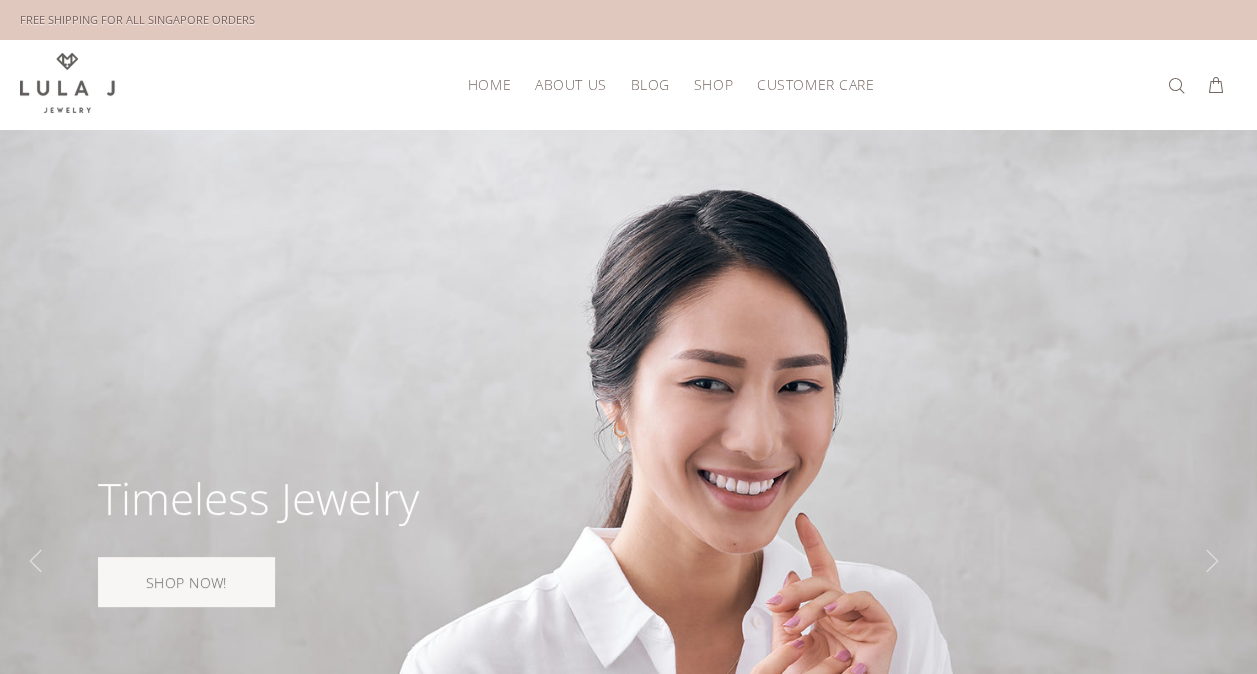 click on "About Us" at bounding box center (570, 84) 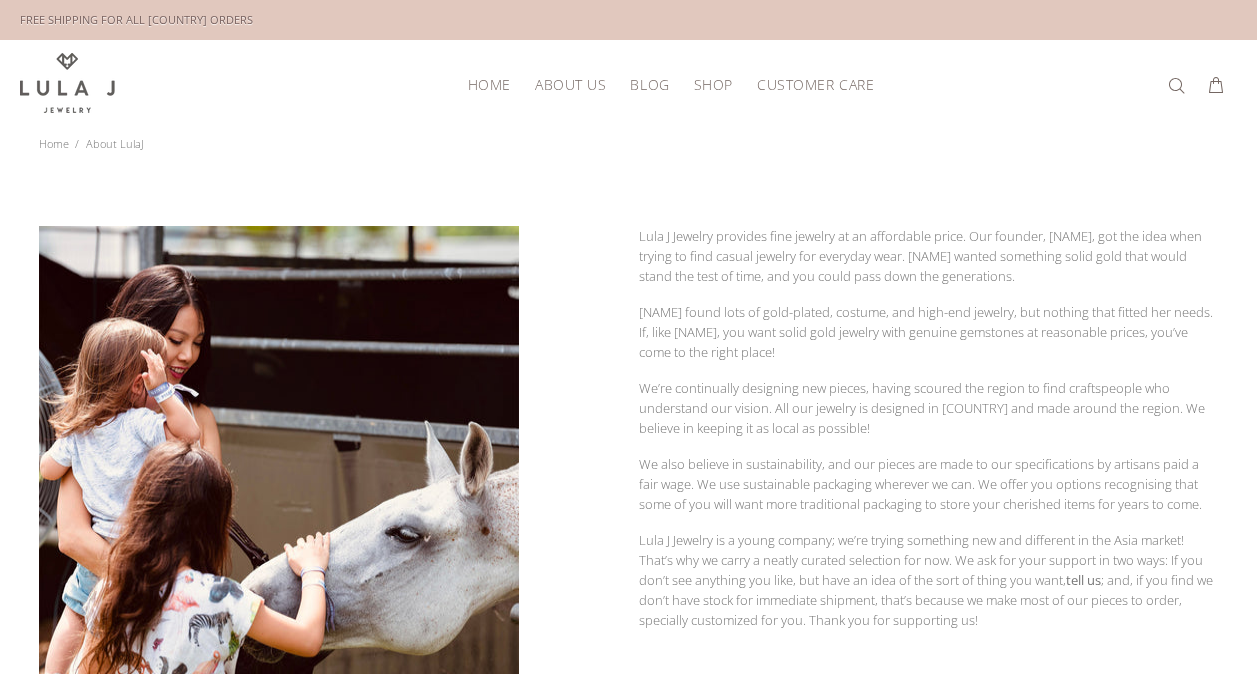 scroll, scrollTop: 0, scrollLeft: 0, axis: both 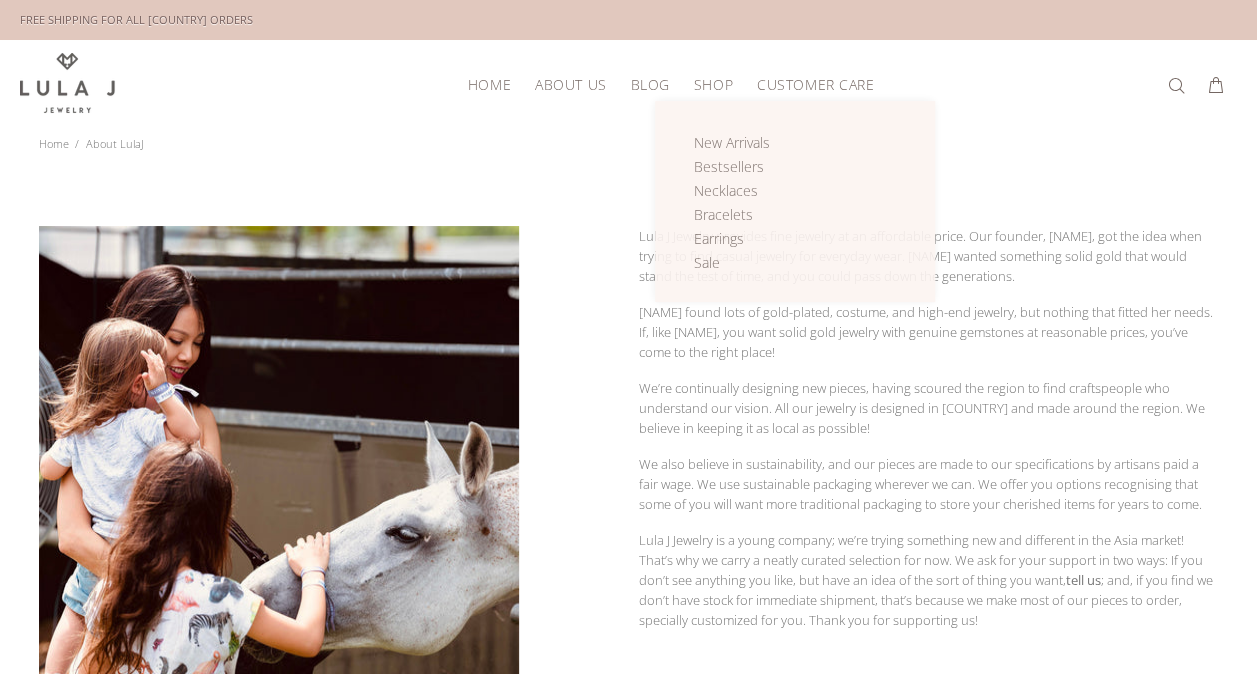 click on "Shop" at bounding box center (713, 84) 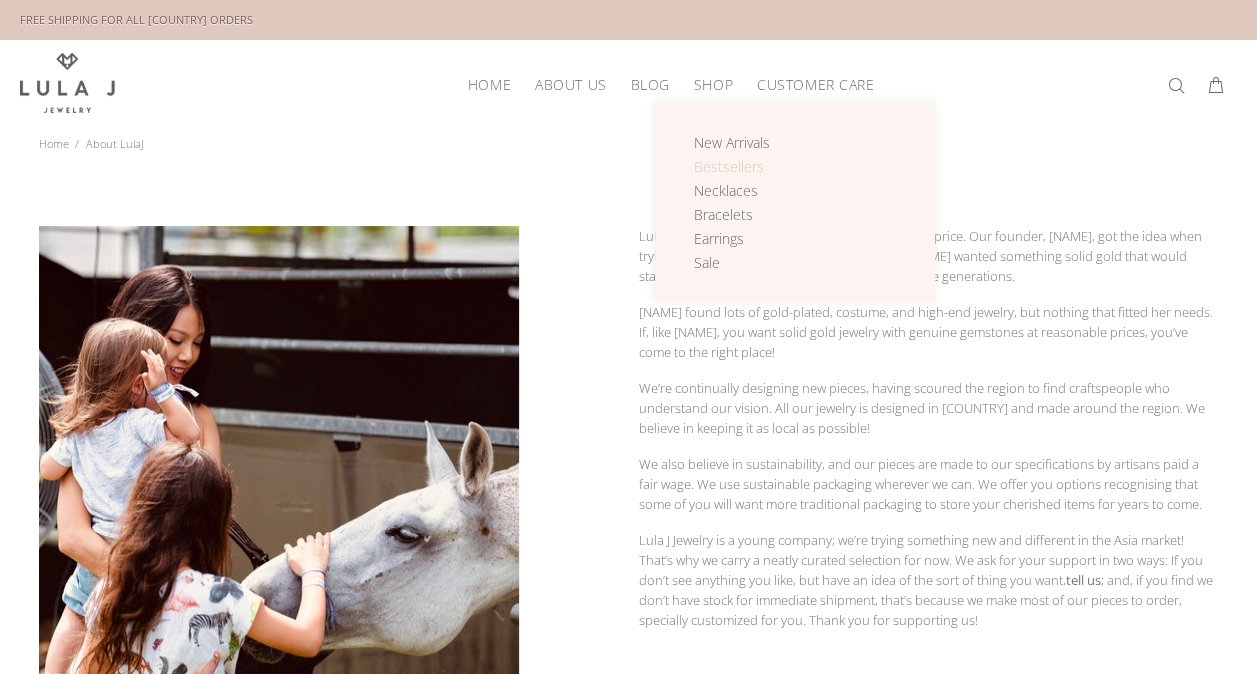 click on "Bestsellers" at bounding box center [729, 166] 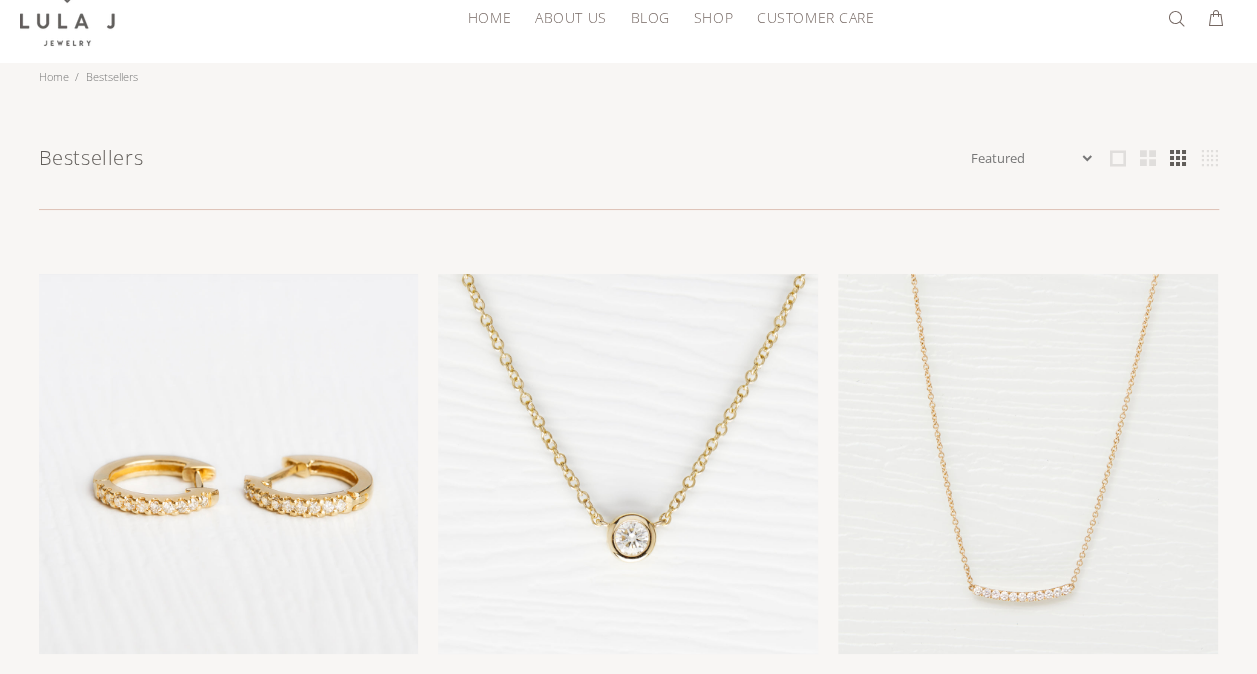 scroll, scrollTop: 0, scrollLeft: 0, axis: both 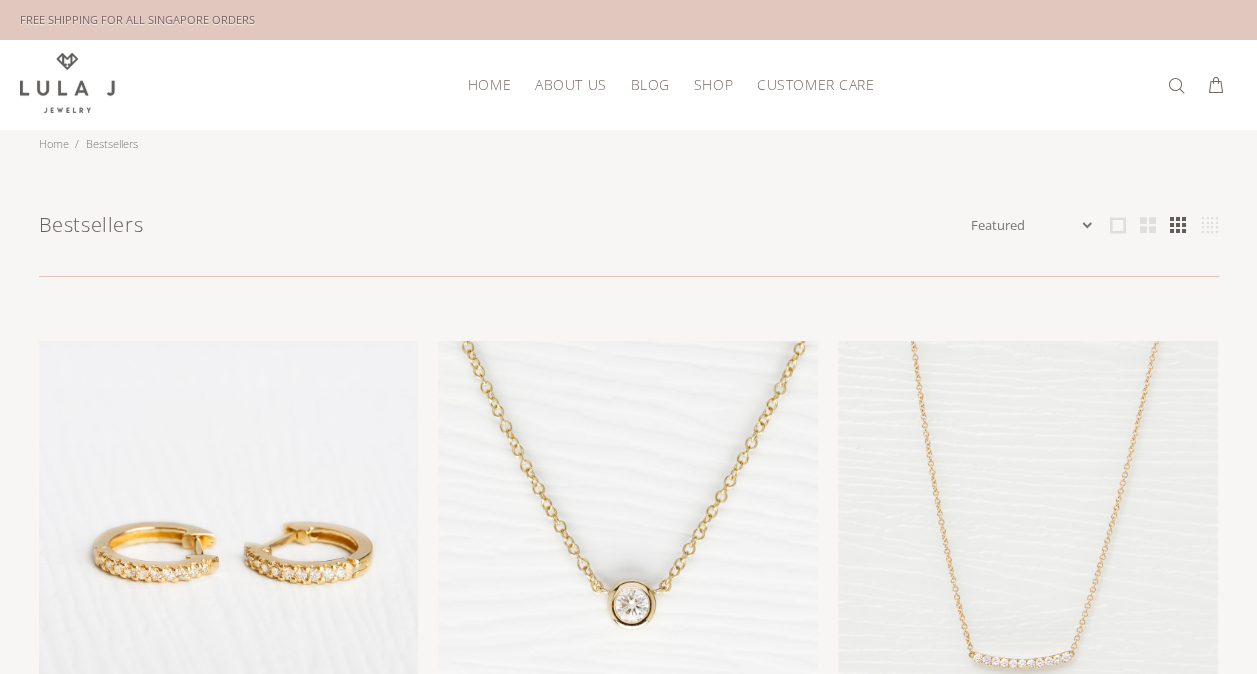 click on "HOME" at bounding box center (489, 84) 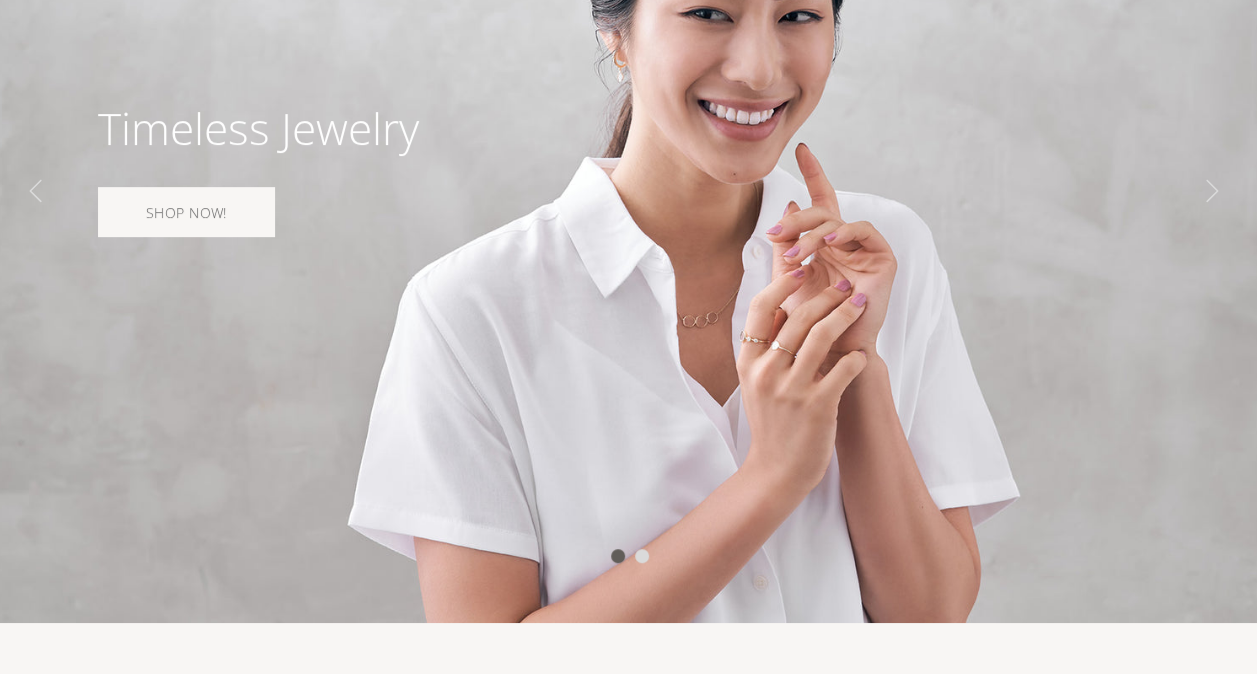 scroll, scrollTop: 0, scrollLeft: 0, axis: both 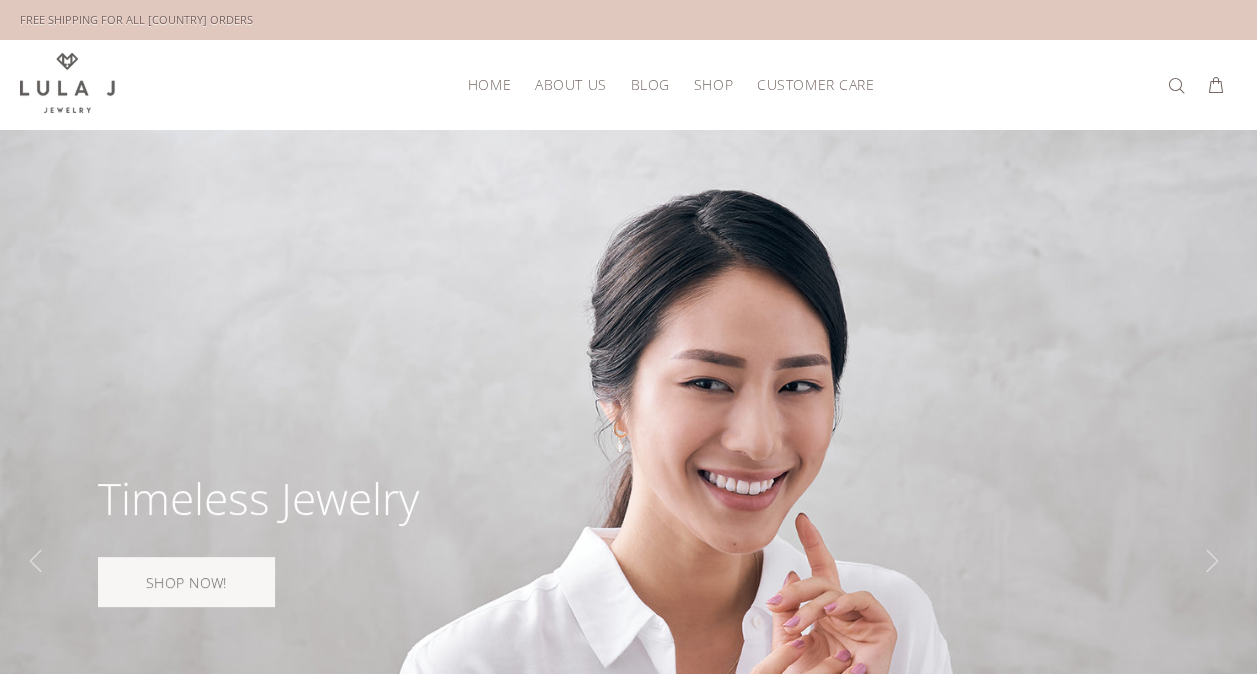 click on "About Us" at bounding box center (570, 84) 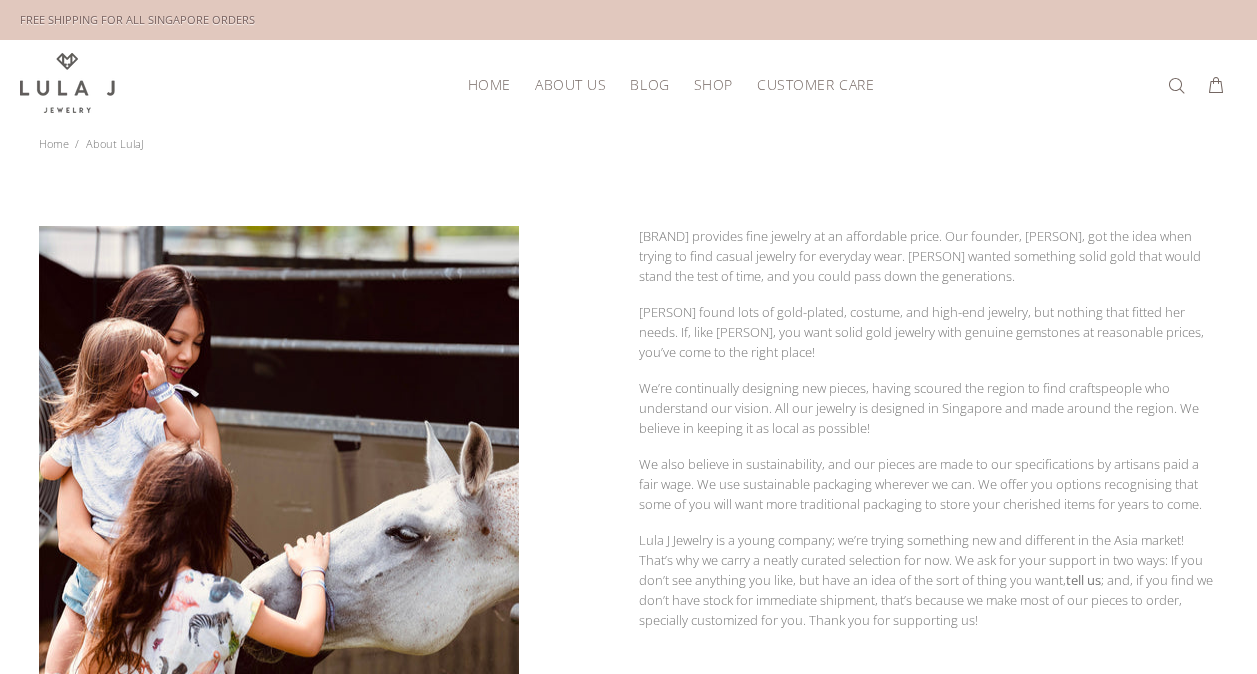scroll, scrollTop: 0, scrollLeft: 0, axis: both 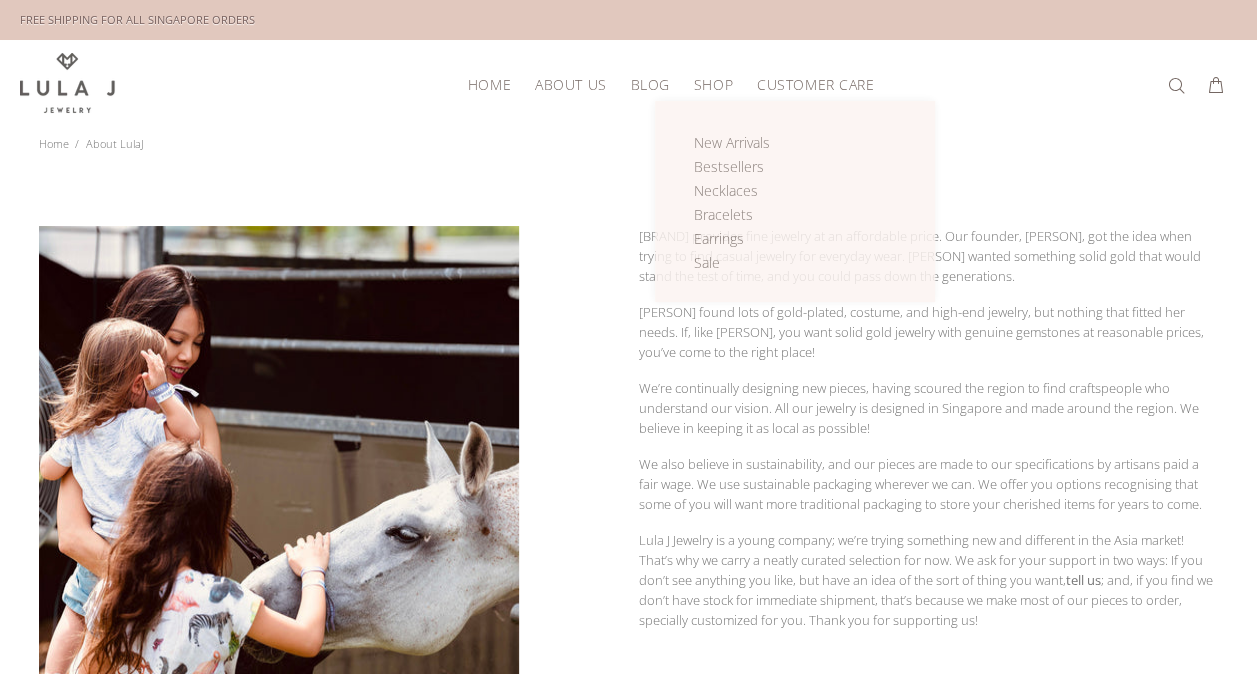 click on "Shop" at bounding box center (713, 84) 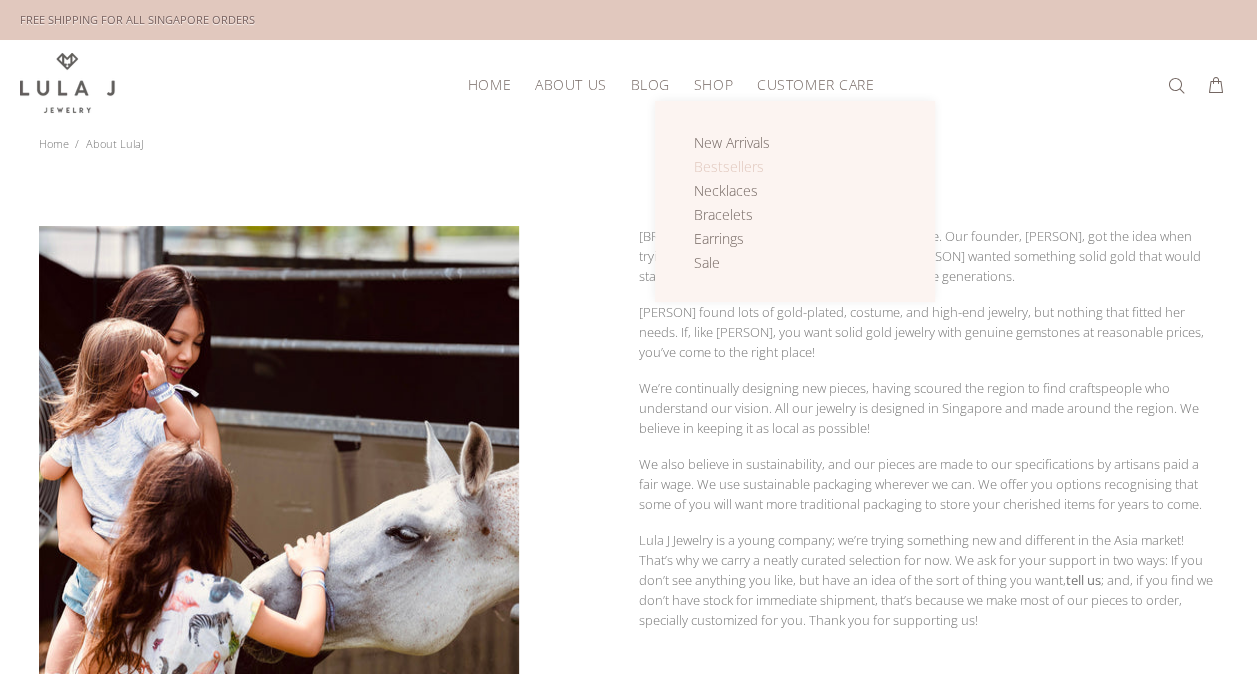 click on "Bestsellers" at bounding box center (729, 166) 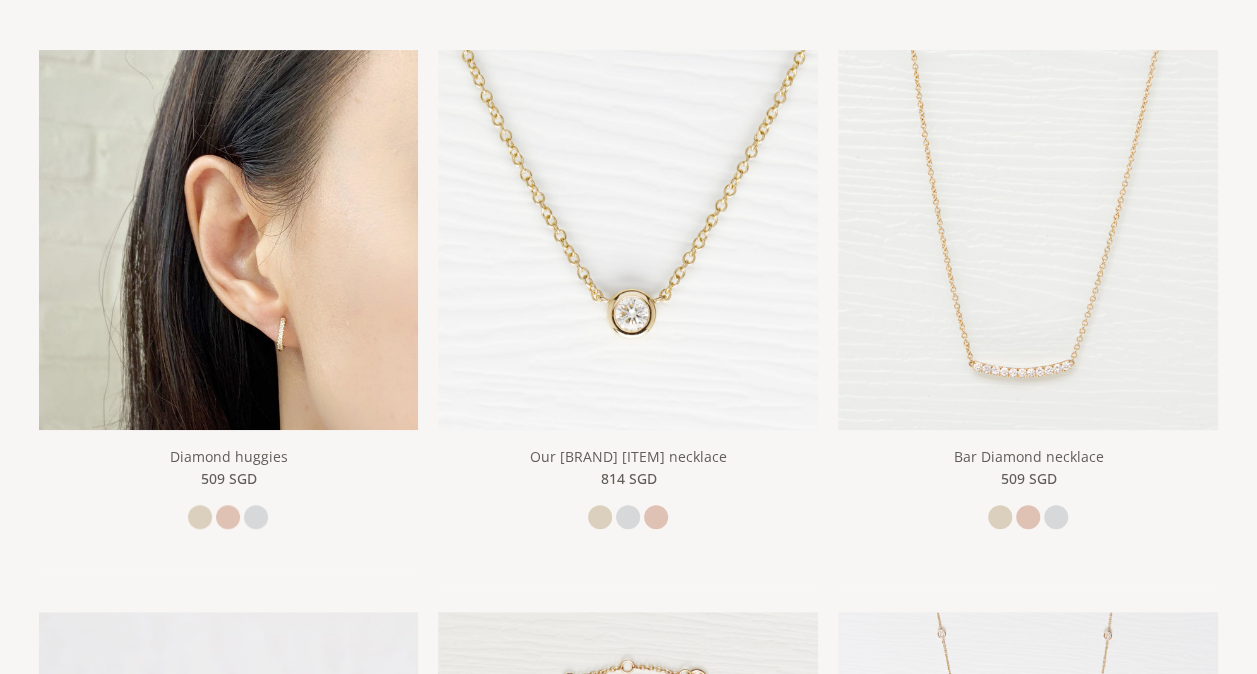 scroll, scrollTop: 0, scrollLeft: 0, axis: both 